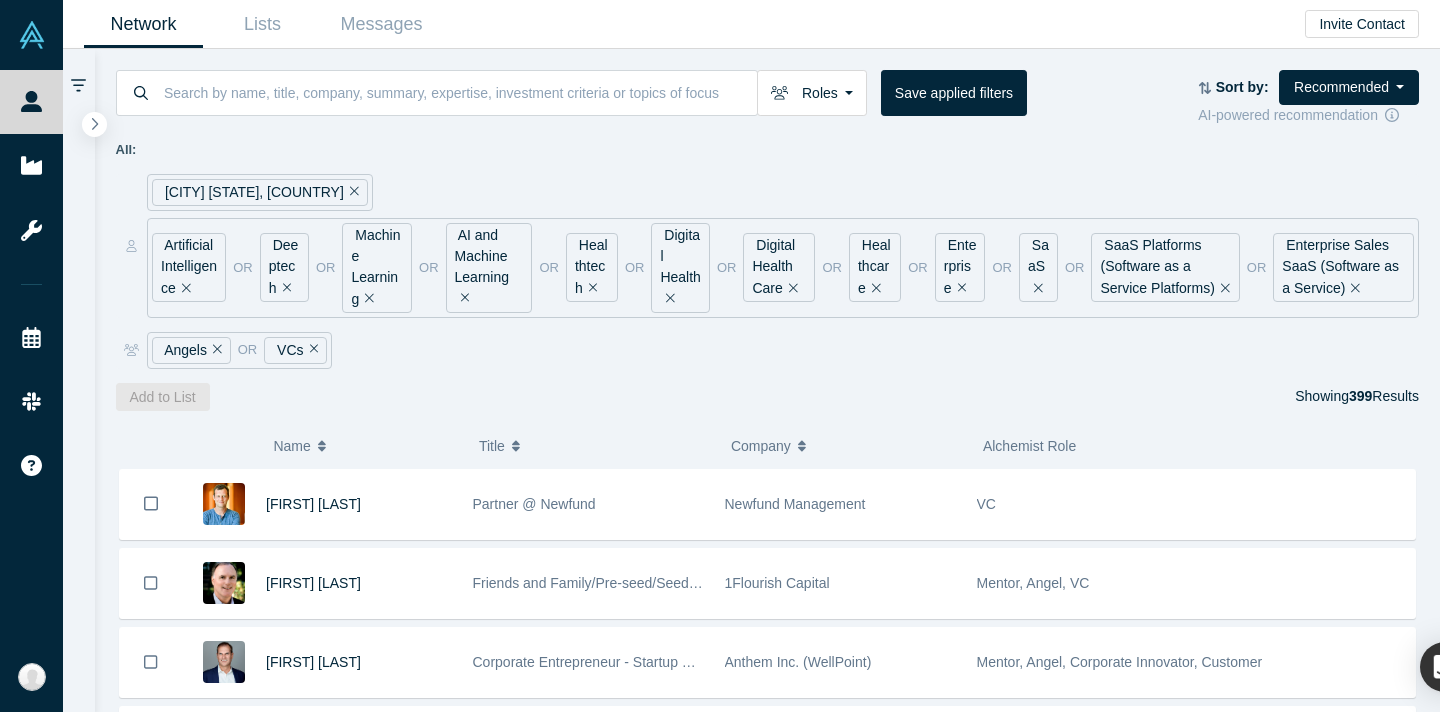 scroll, scrollTop: 0, scrollLeft: 0, axis: both 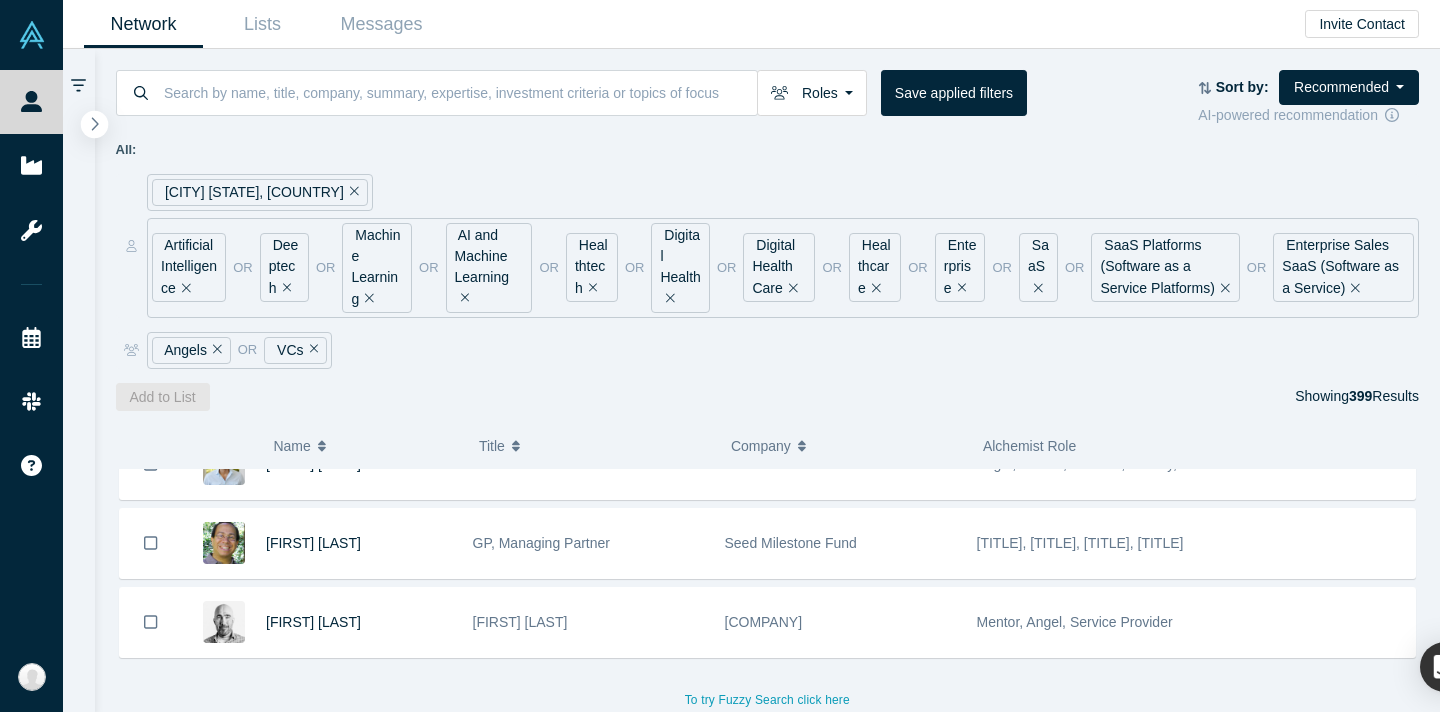 click 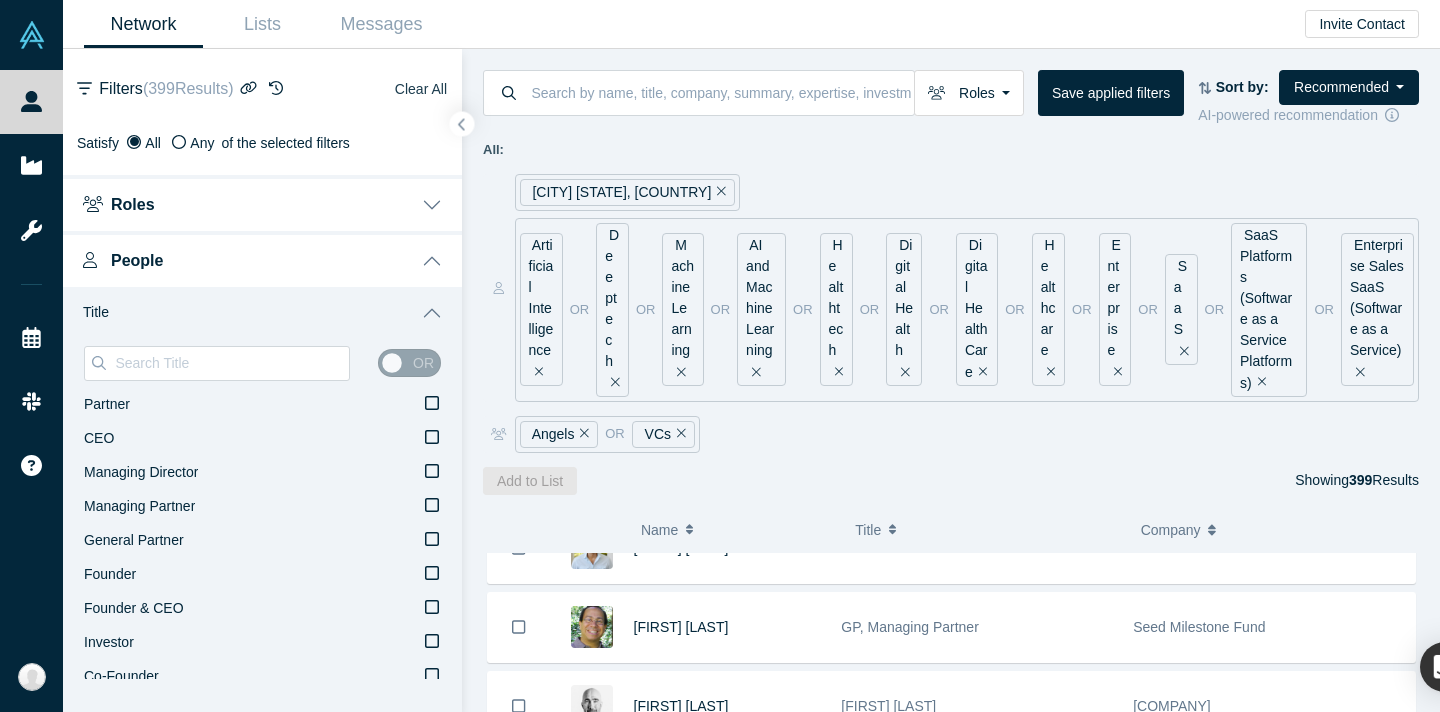click on "Clear All" at bounding box center (421, 89) 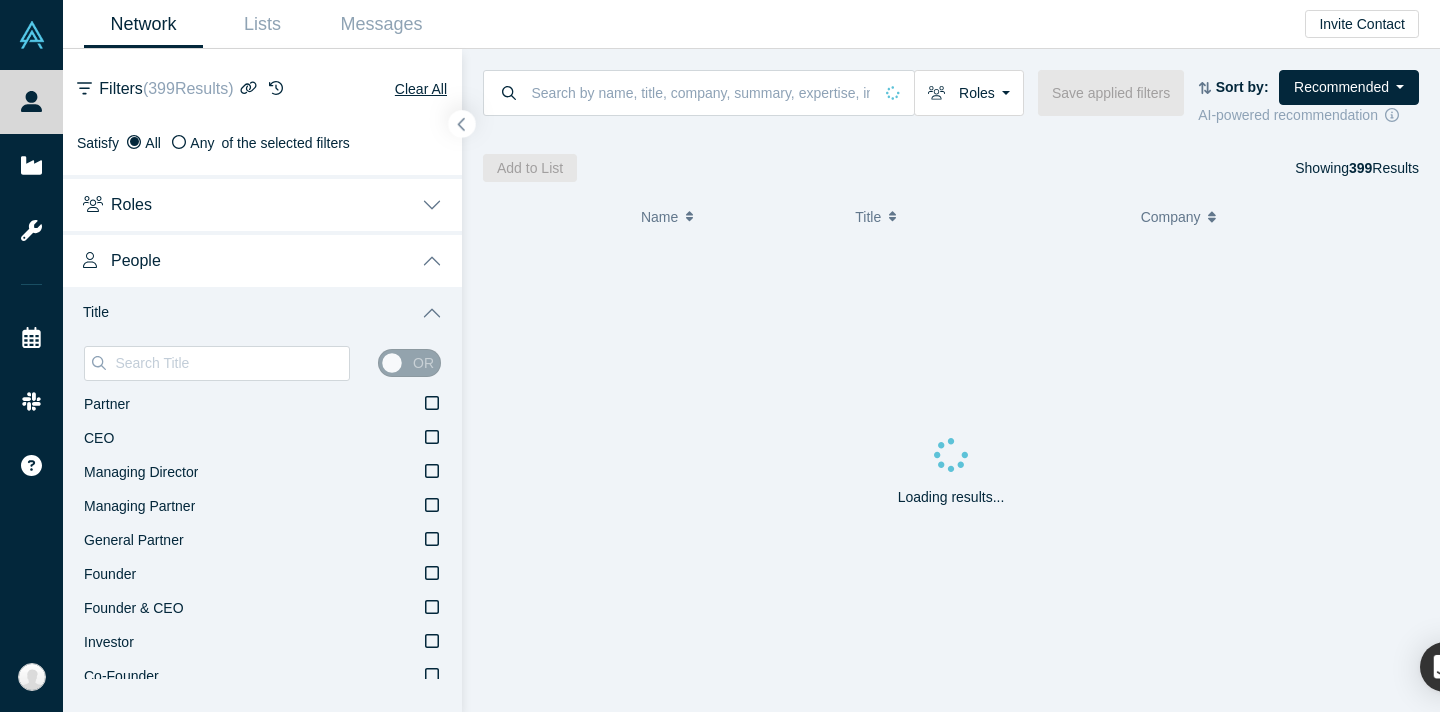 click at bounding box center [462, 124] 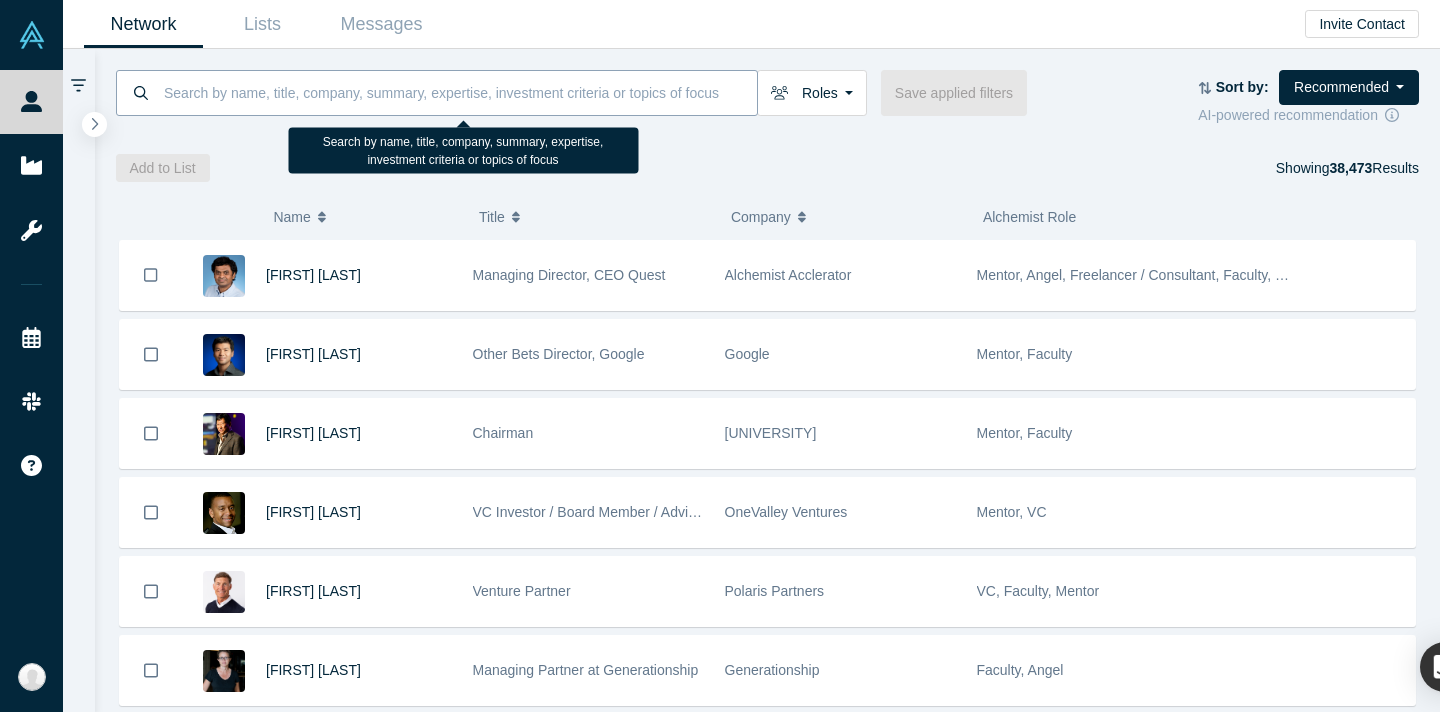 click at bounding box center [459, 92] 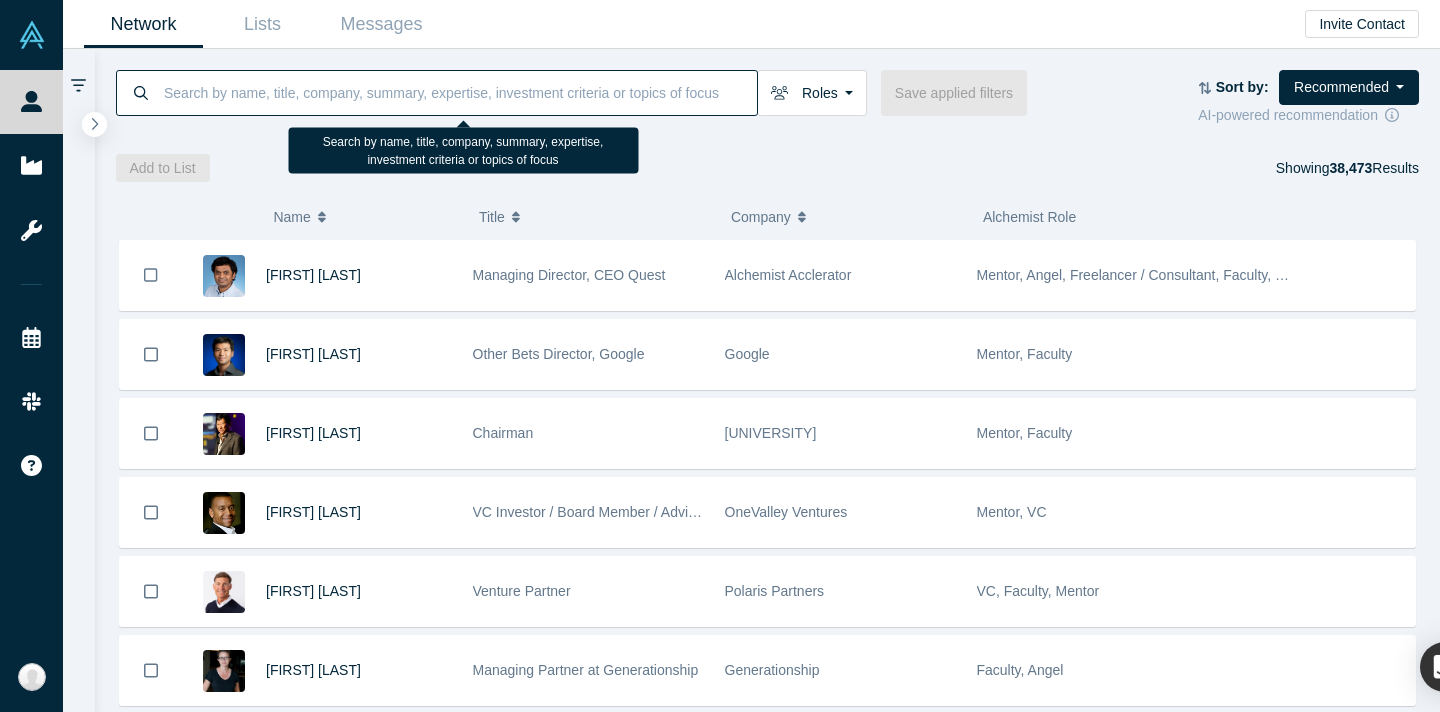 paste on "[FIRST] [LAST]" 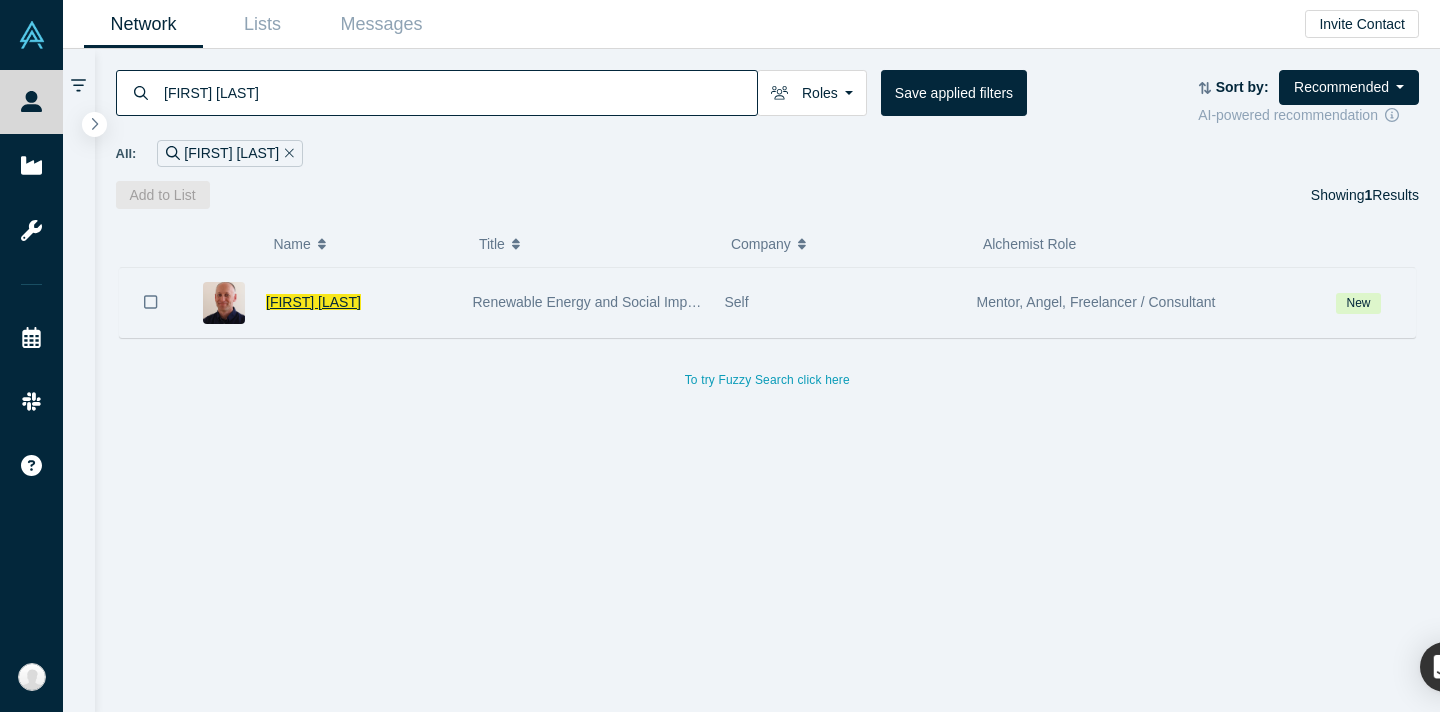 click on "[FIRST] [LAST]" at bounding box center [313, 302] 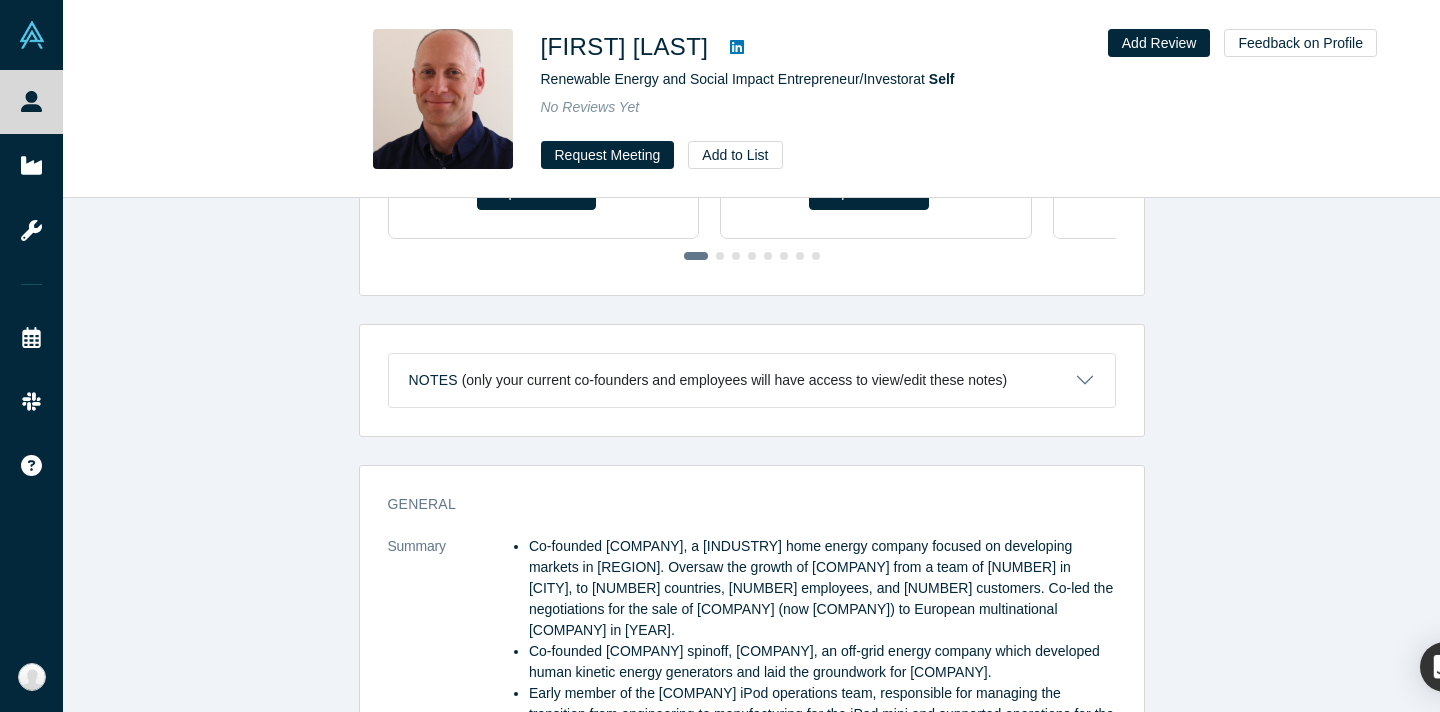 scroll, scrollTop: 0, scrollLeft: 0, axis: both 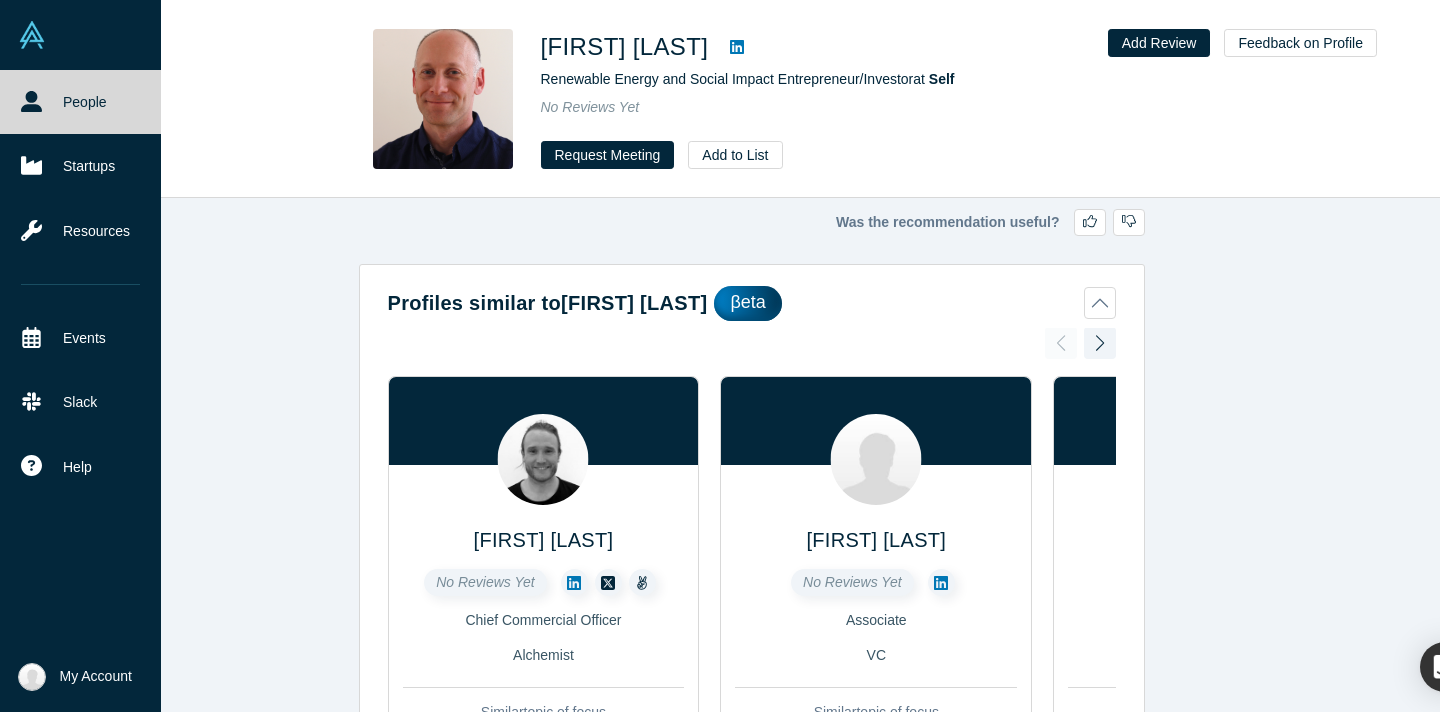 click on "People" at bounding box center [80, 102] 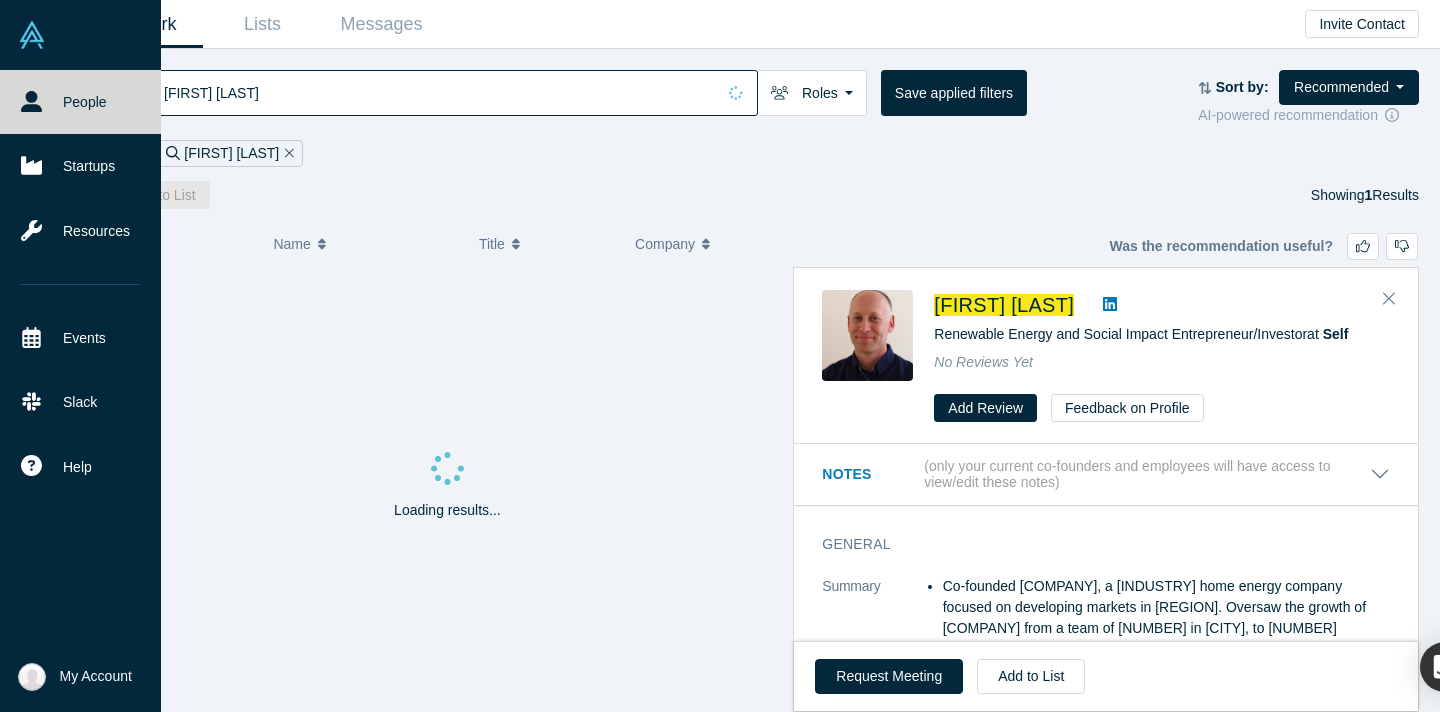 click on "People" at bounding box center [80, 102] 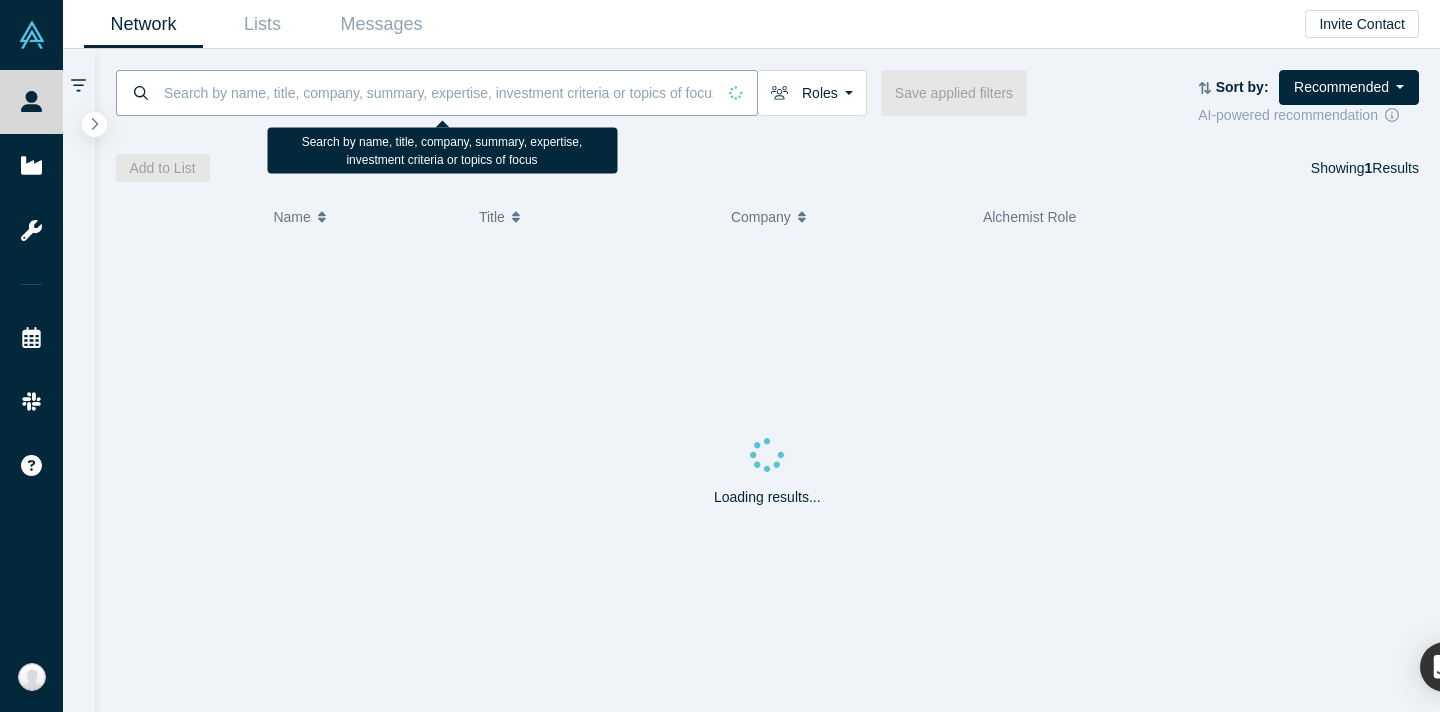 click at bounding box center (438, 92) 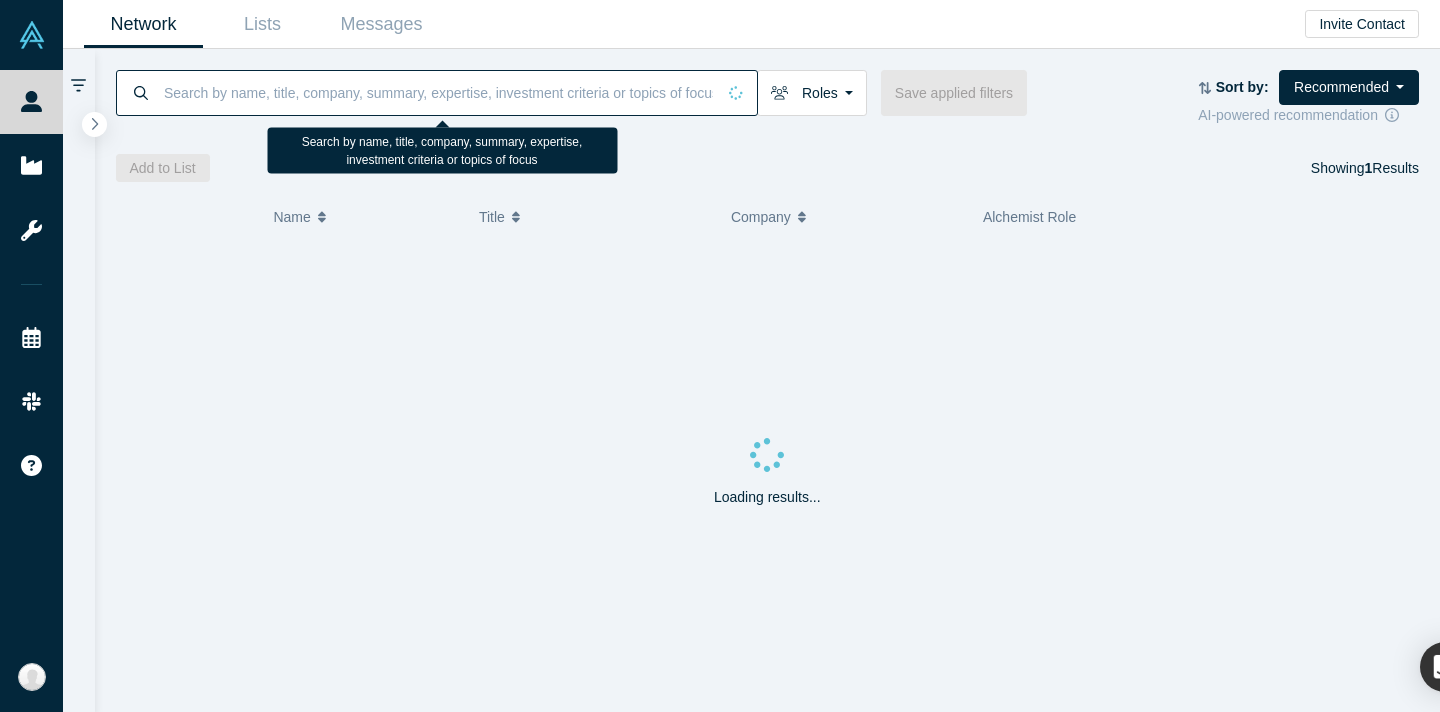 paste on "[FIRST] [LAST]" 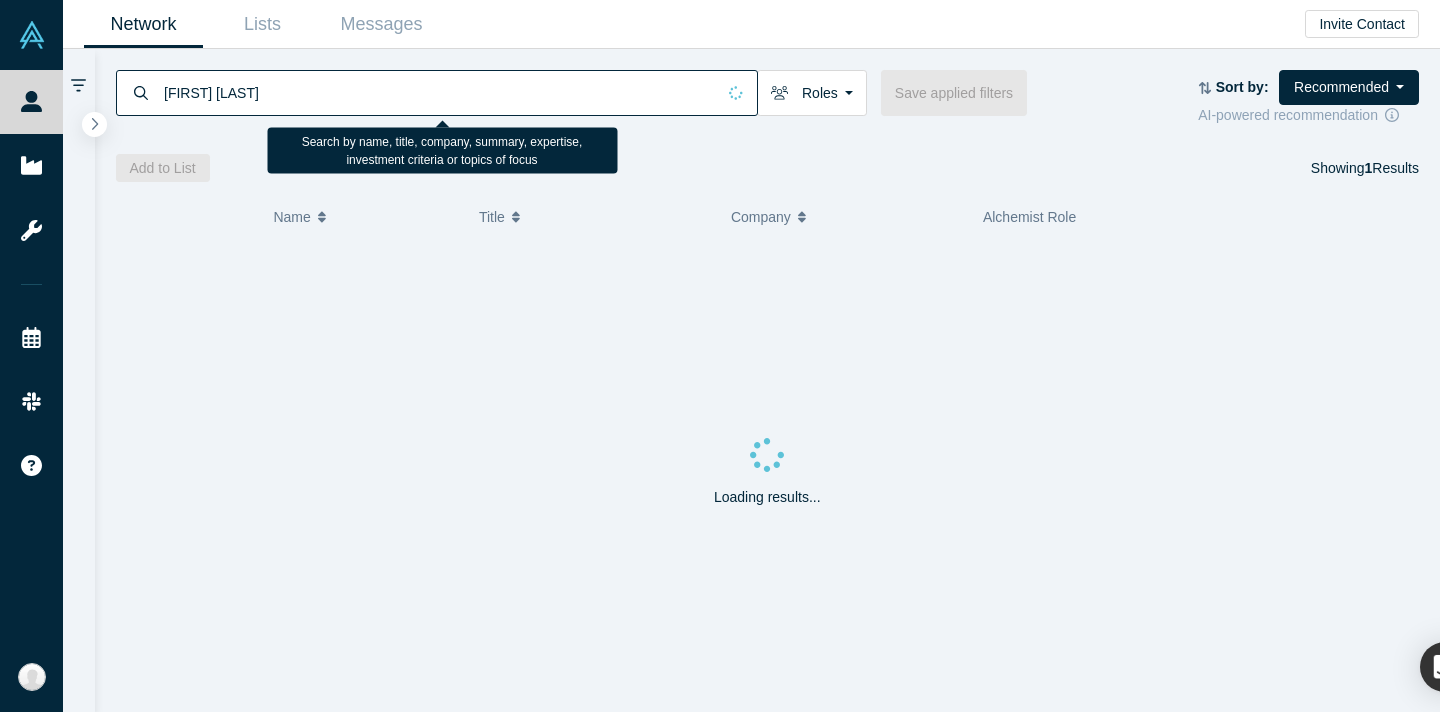 type on "[FIRST] [LAST]" 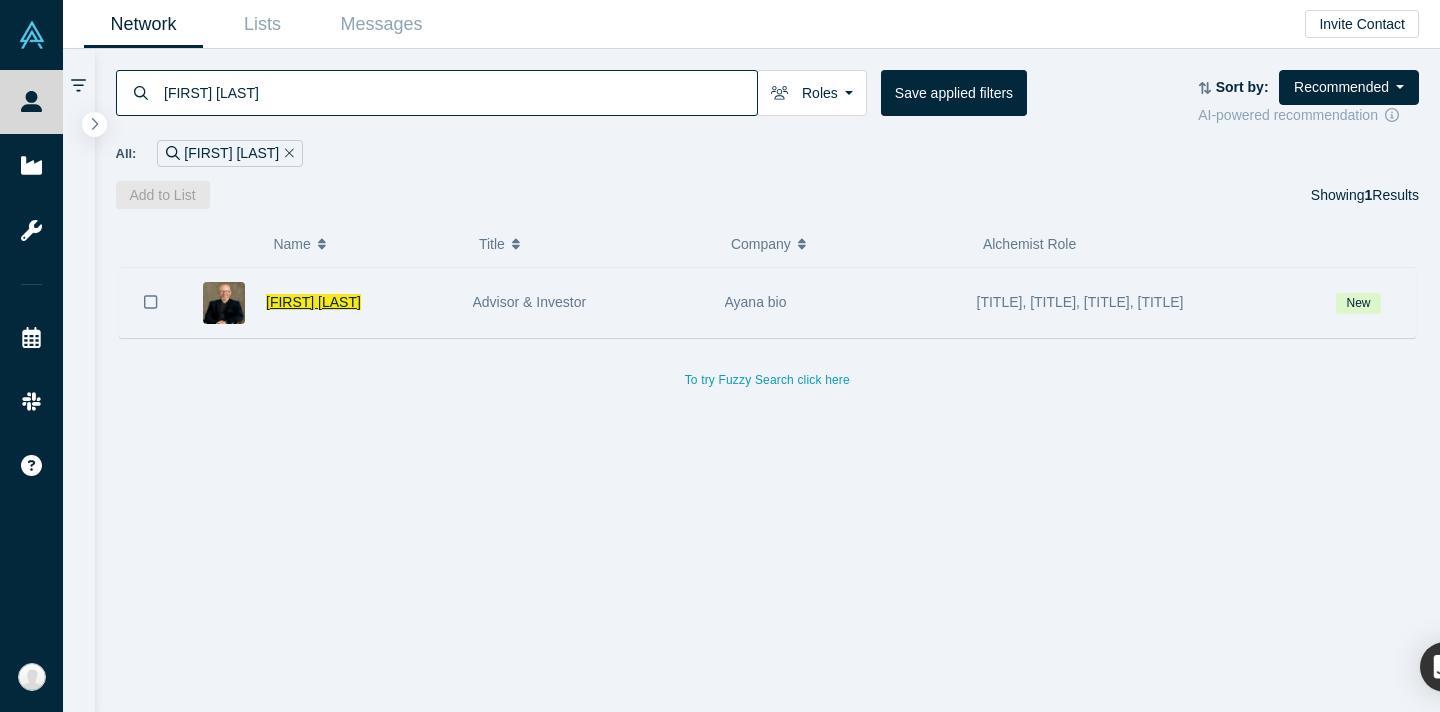 click on "[FIRST] [LAST]" at bounding box center [313, 302] 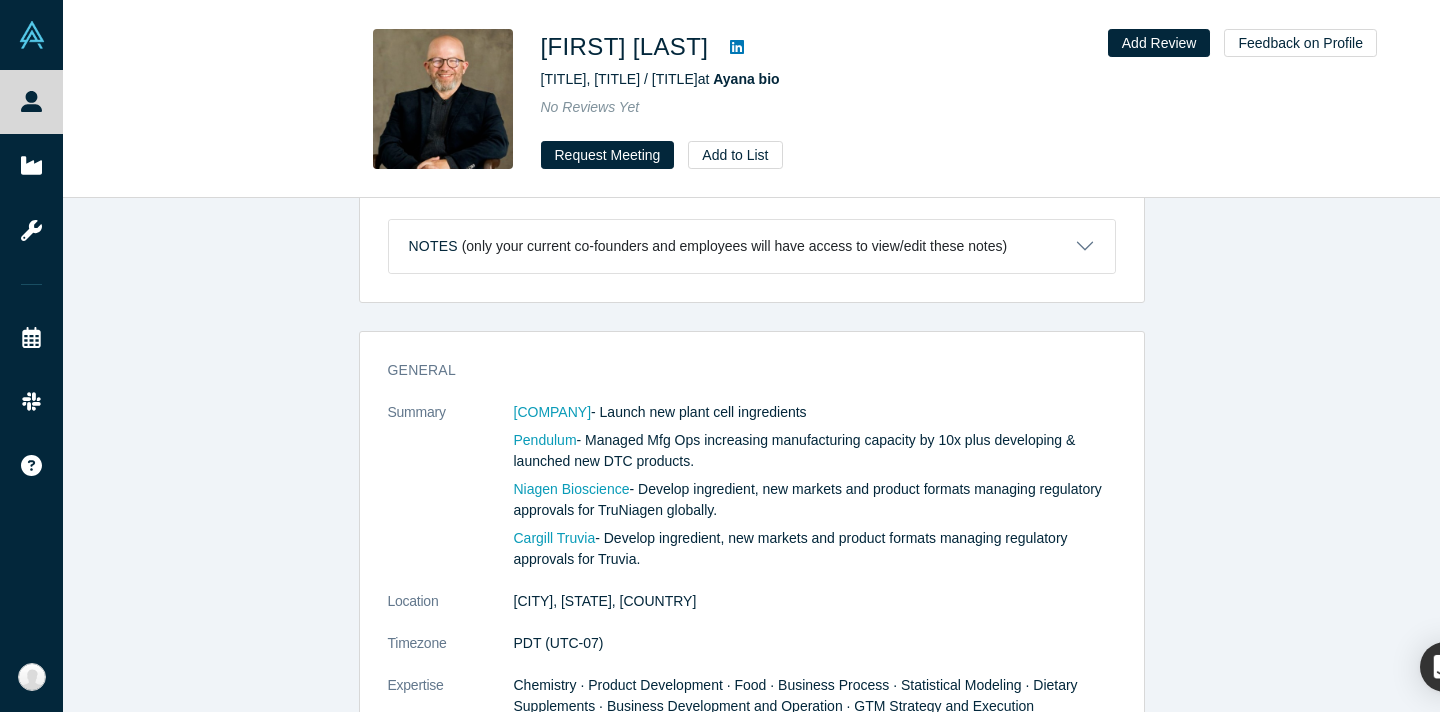 scroll, scrollTop: 0, scrollLeft: 0, axis: both 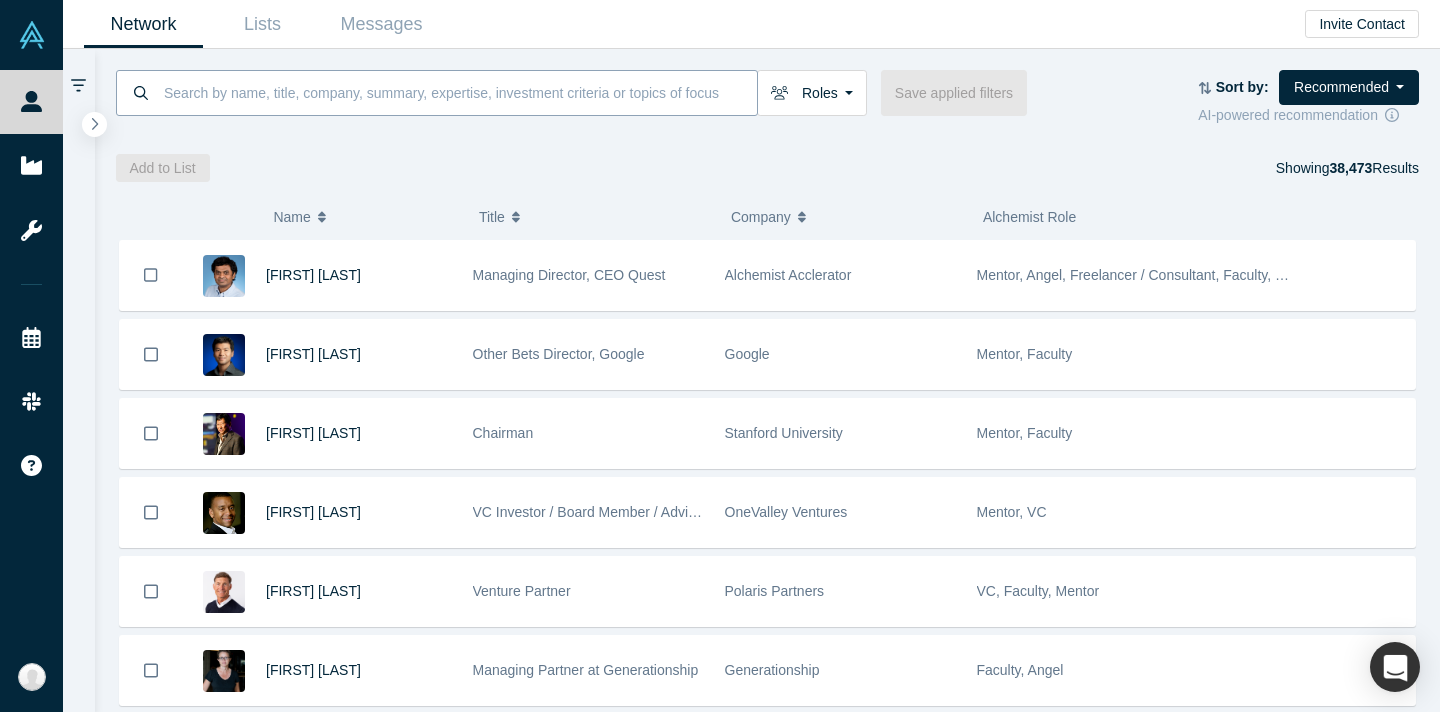 click at bounding box center (459, 92) 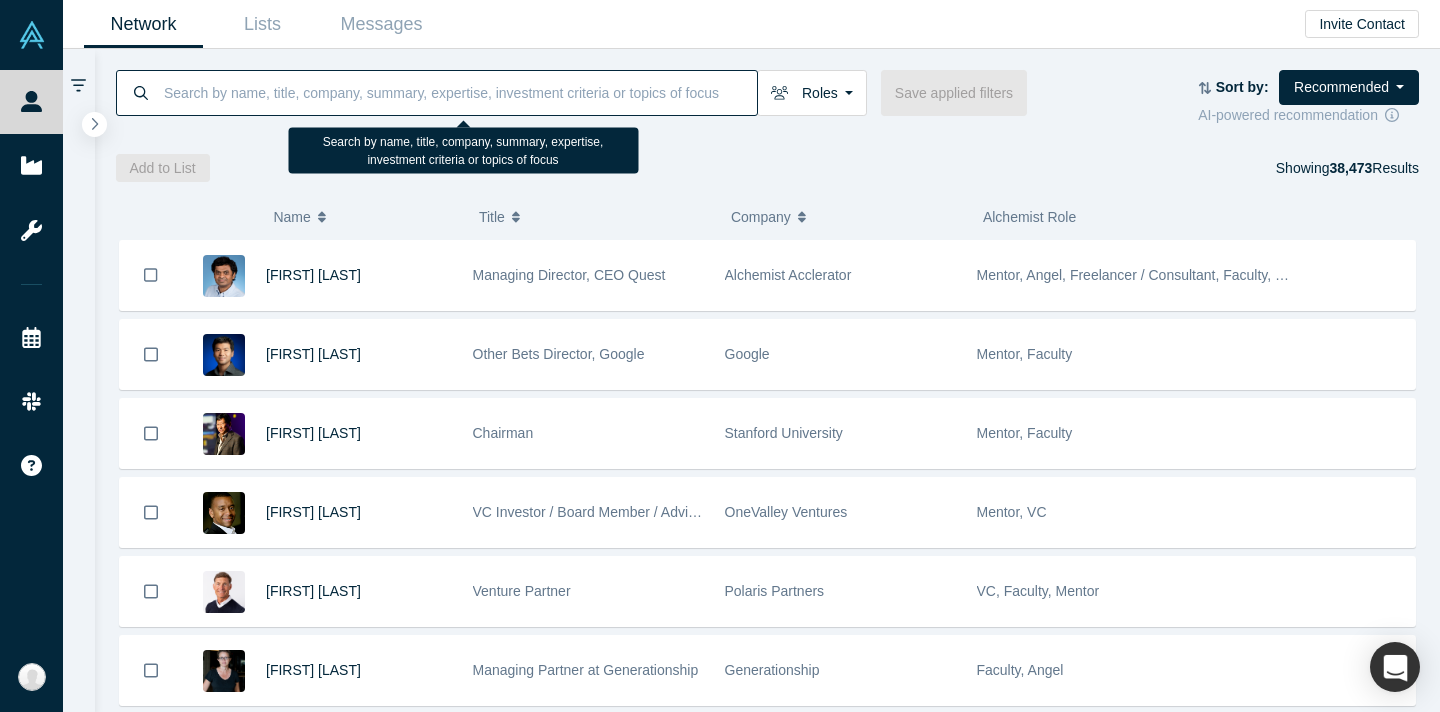paste on "[FIRST] [LAST]" 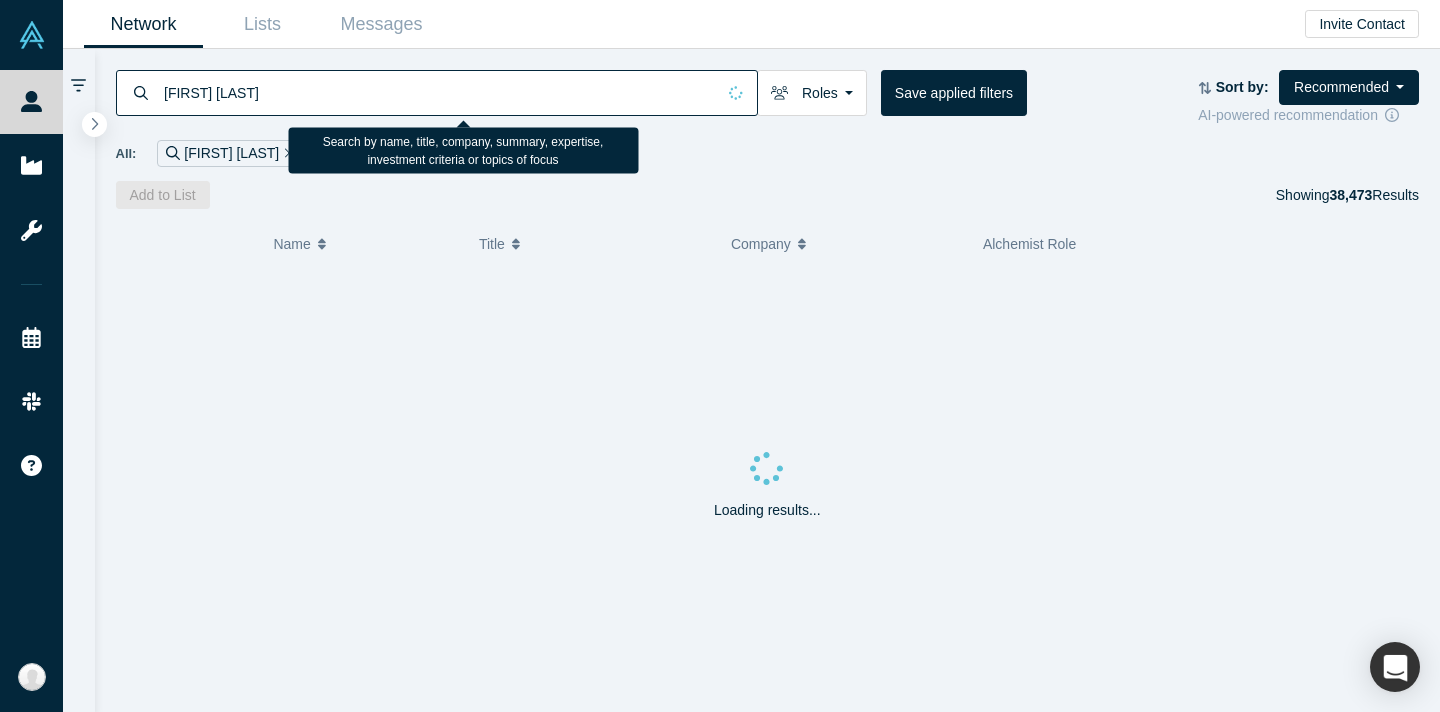 click on "All: [FIRST] [LAST]" at bounding box center (768, 153) 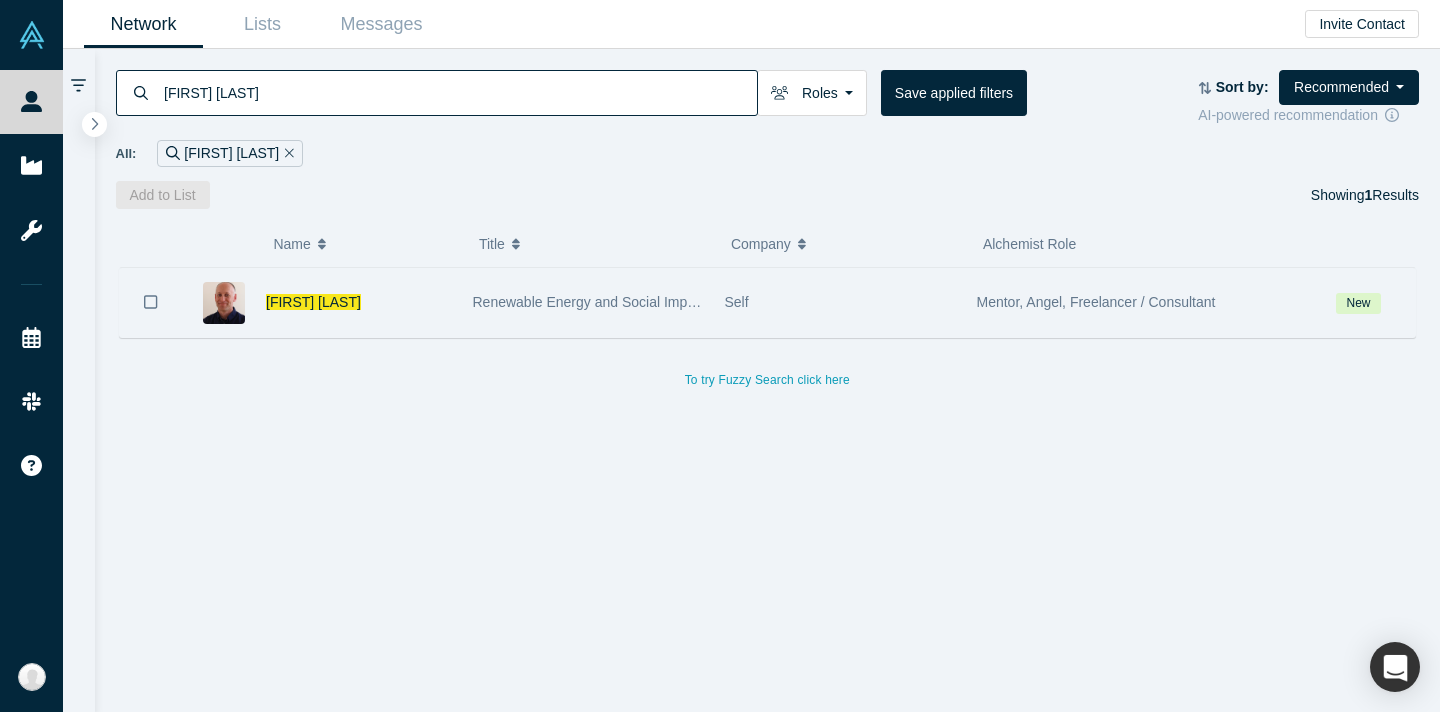 click on "Renewable Energy and Social Impact Entrepreneur/Investor" at bounding box center (659, 302) 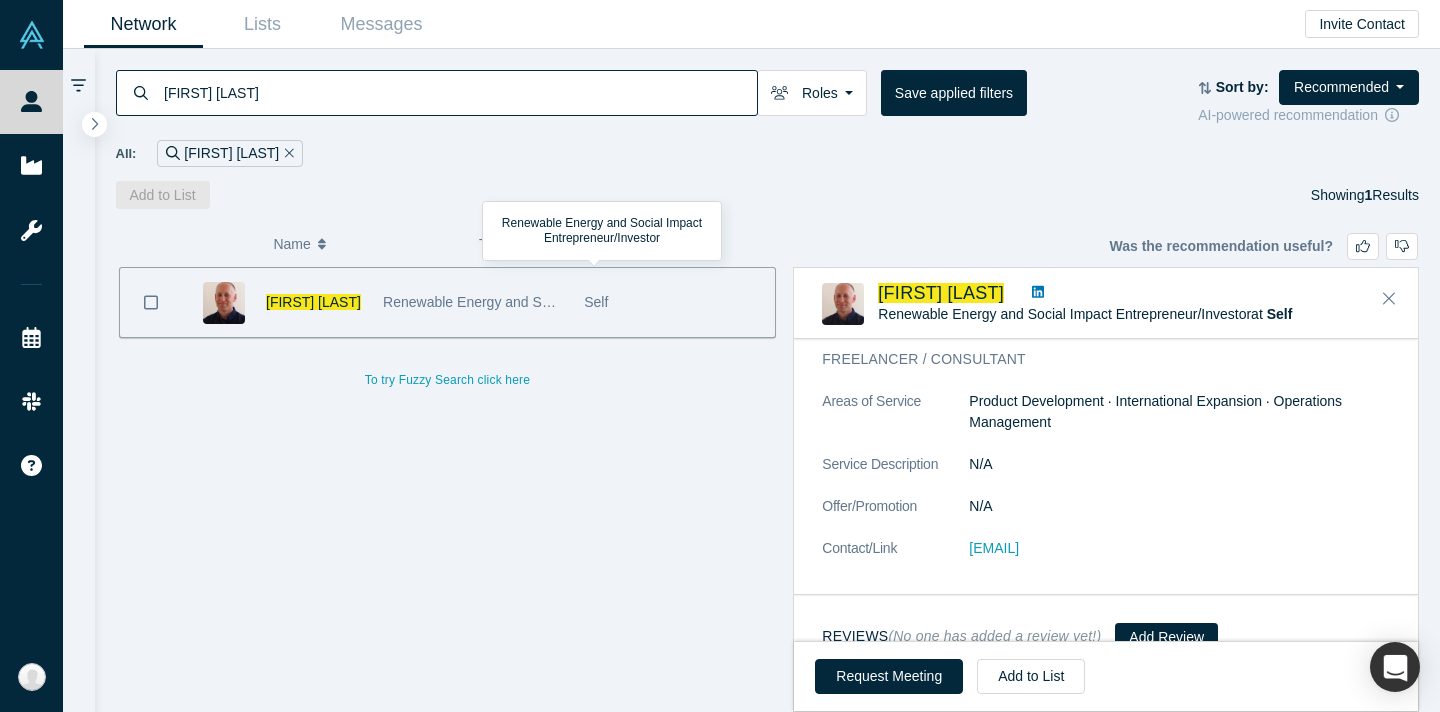 scroll, scrollTop: 1629, scrollLeft: 0, axis: vertical 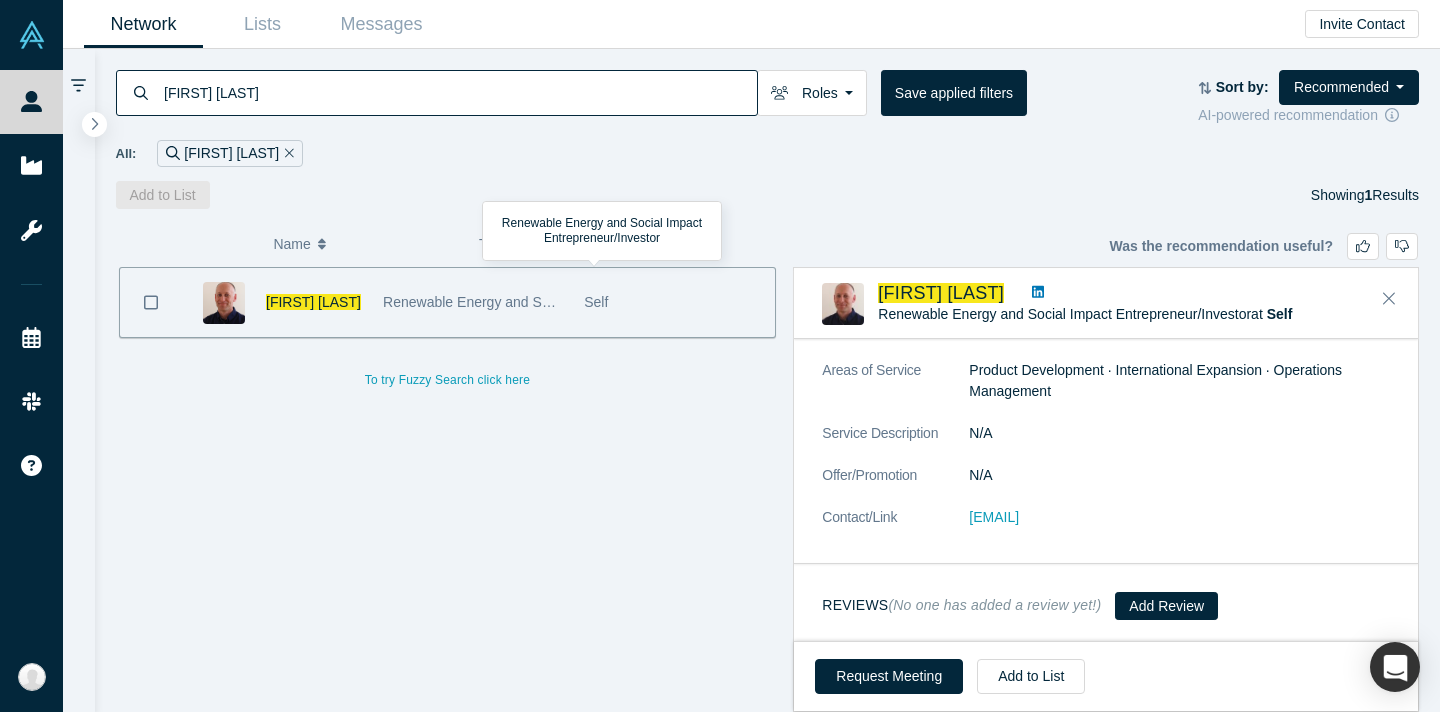 click 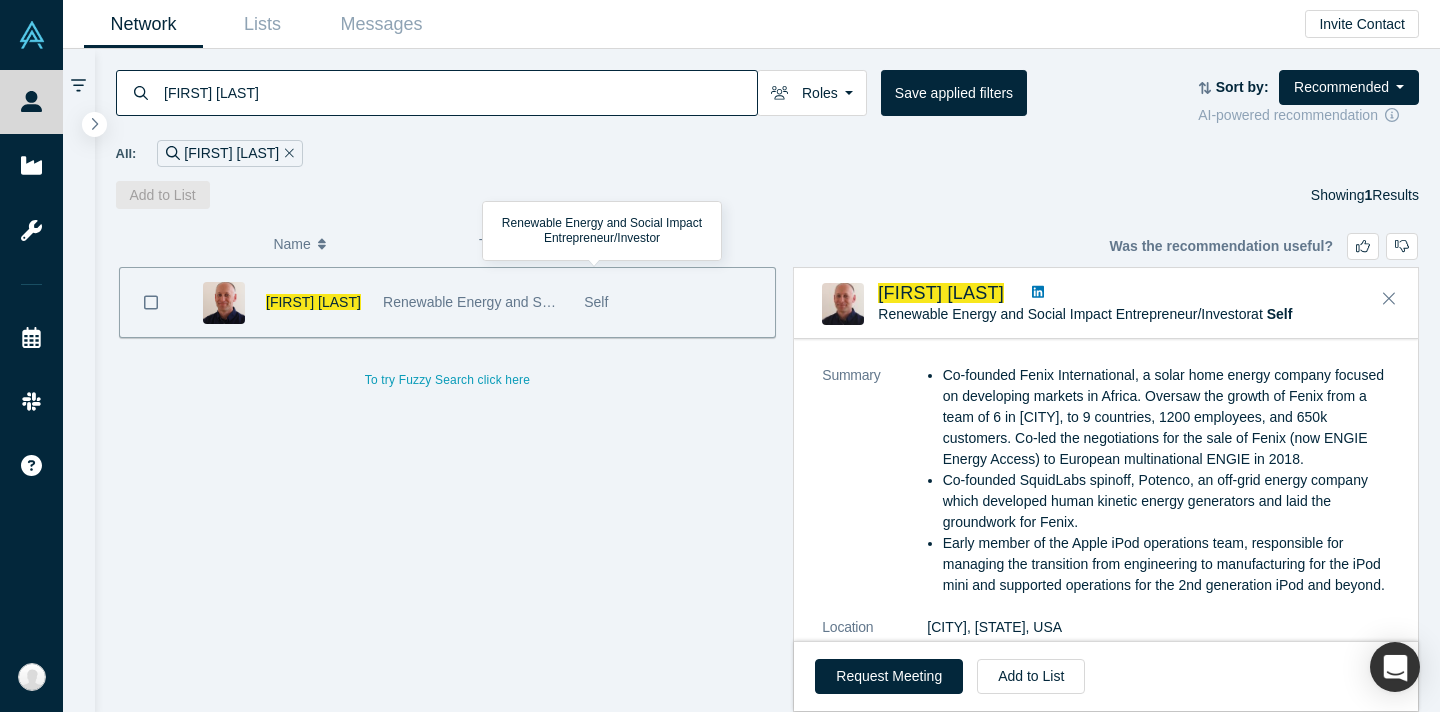scroll, scrollTop: 111, scrollLeft: 0, axis: vertical 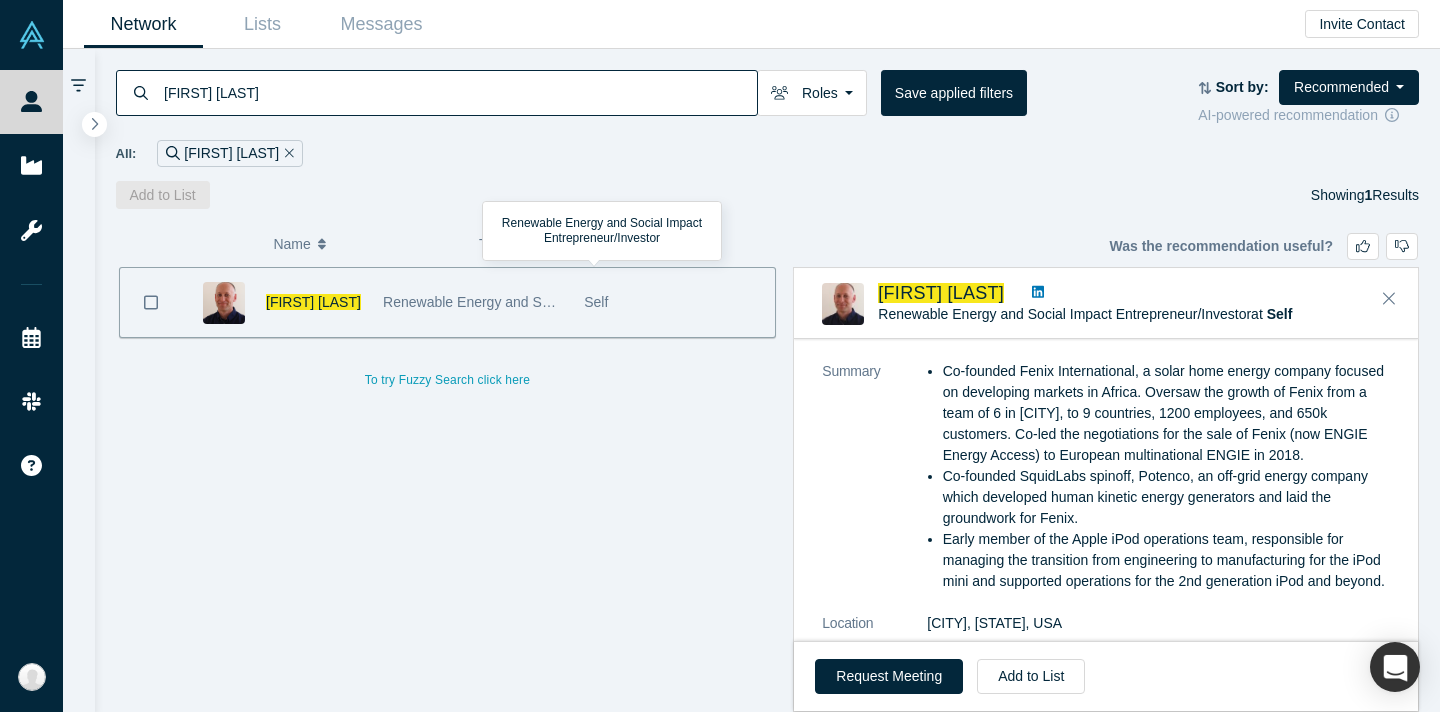 click on "[FIRST] [LAST]" at bounding box center (459, 92) 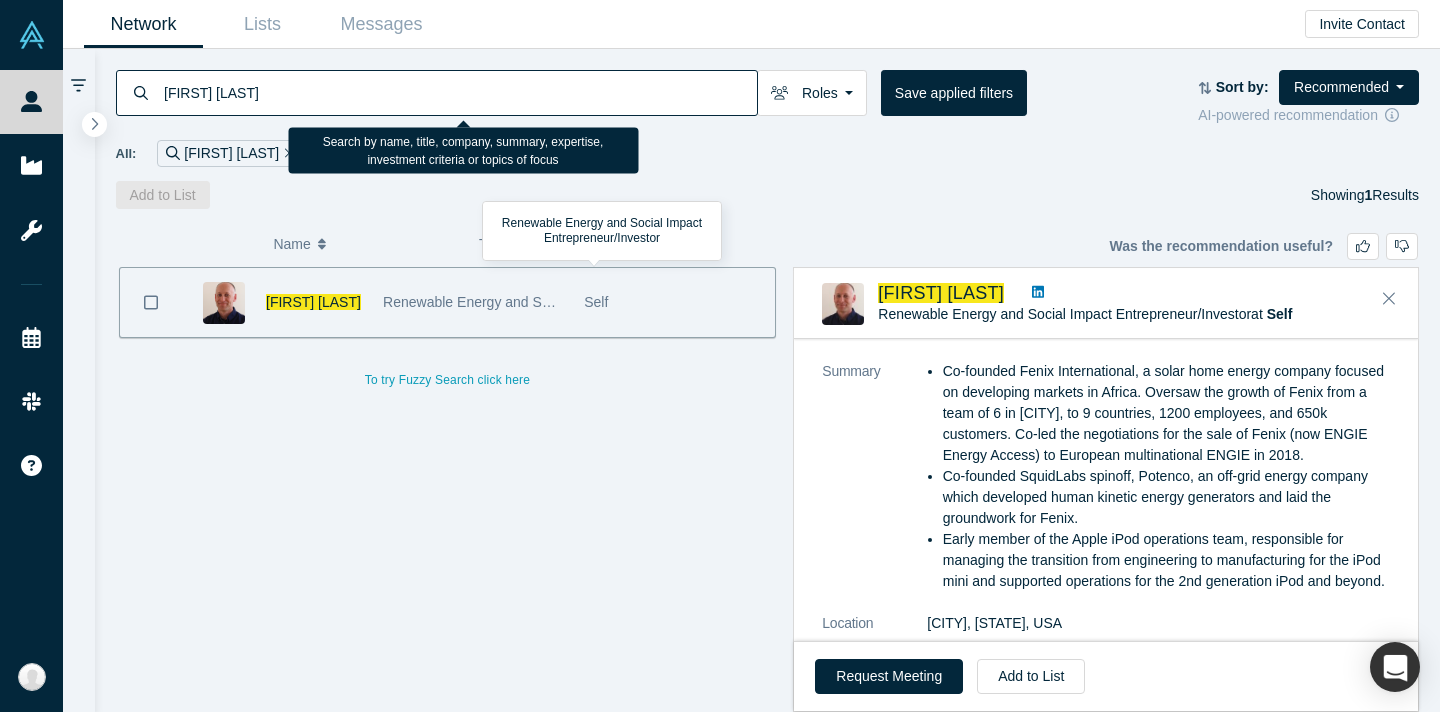 click on "[FIRST] [LAST]" at bounding box center [459, 92] 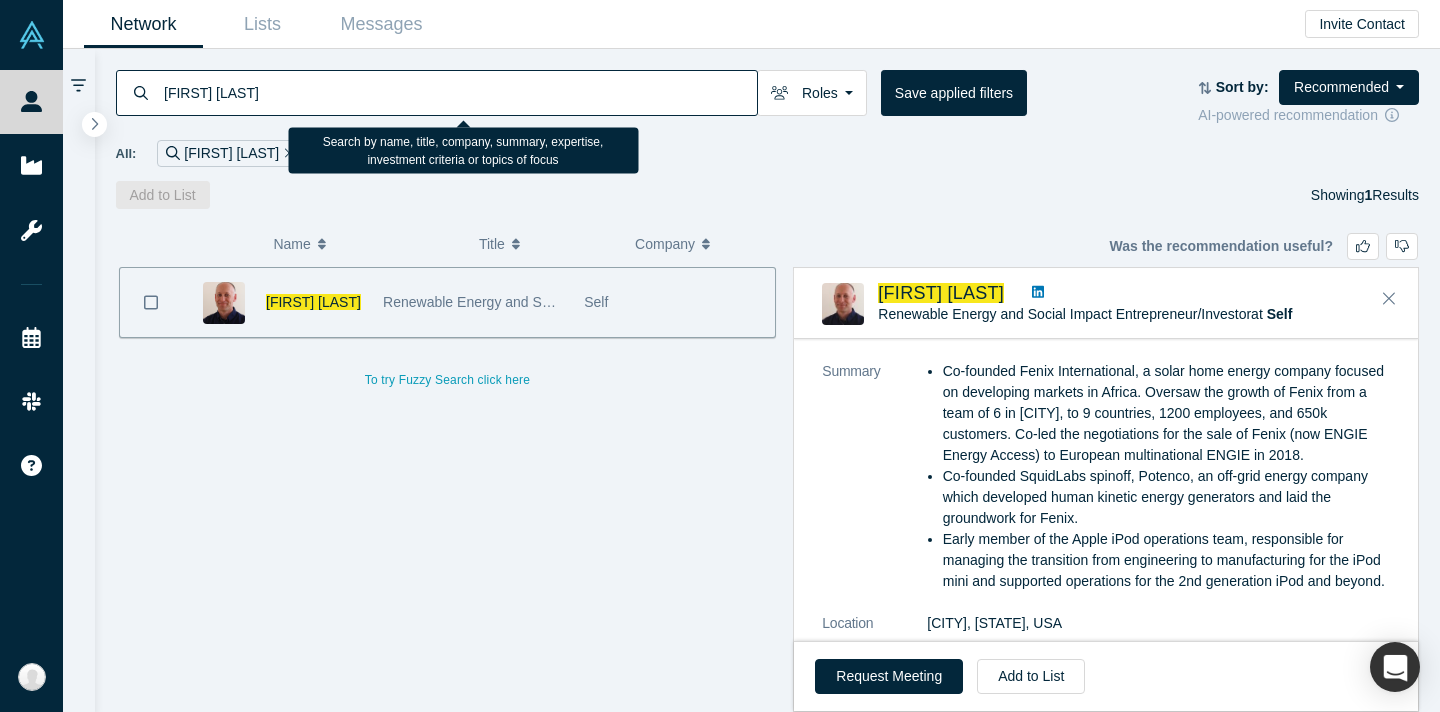 paste on "[FIRST] [LAST]" 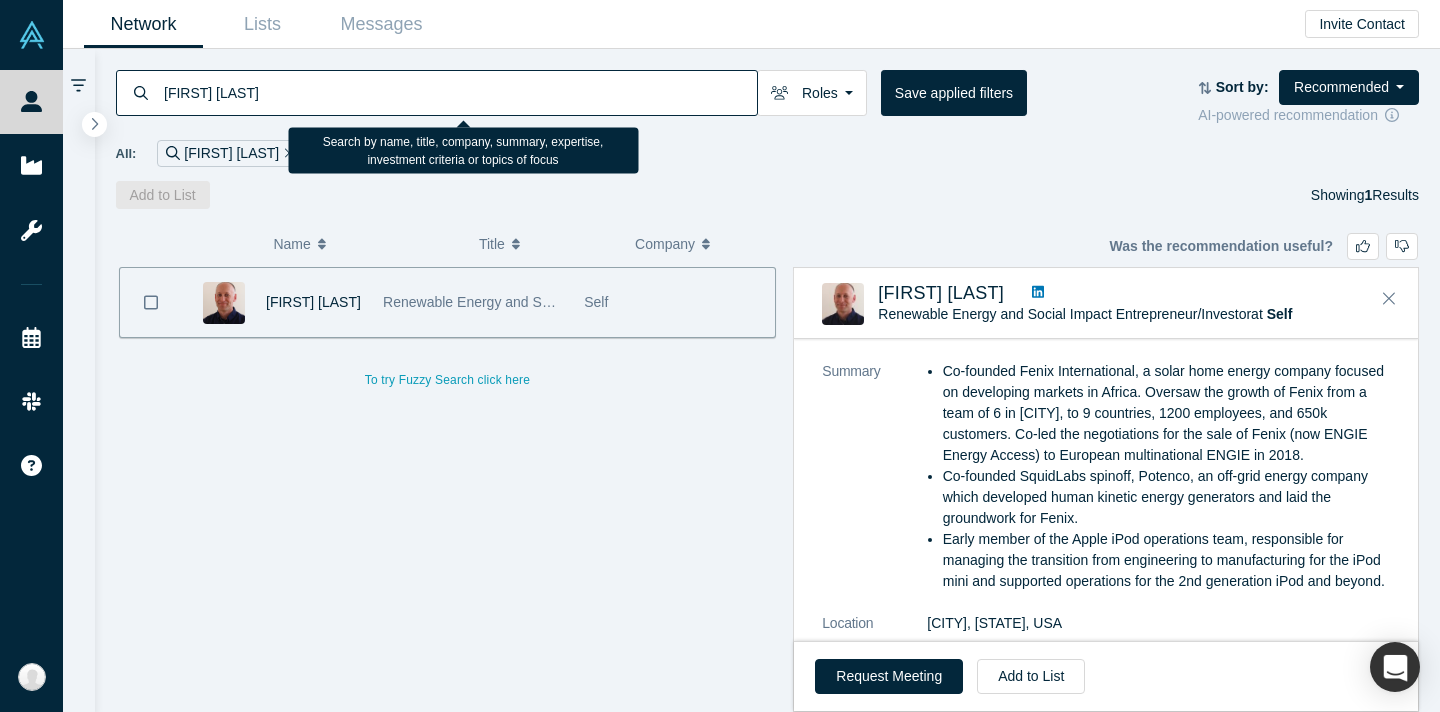 type on "[FIRST] [LAST]" 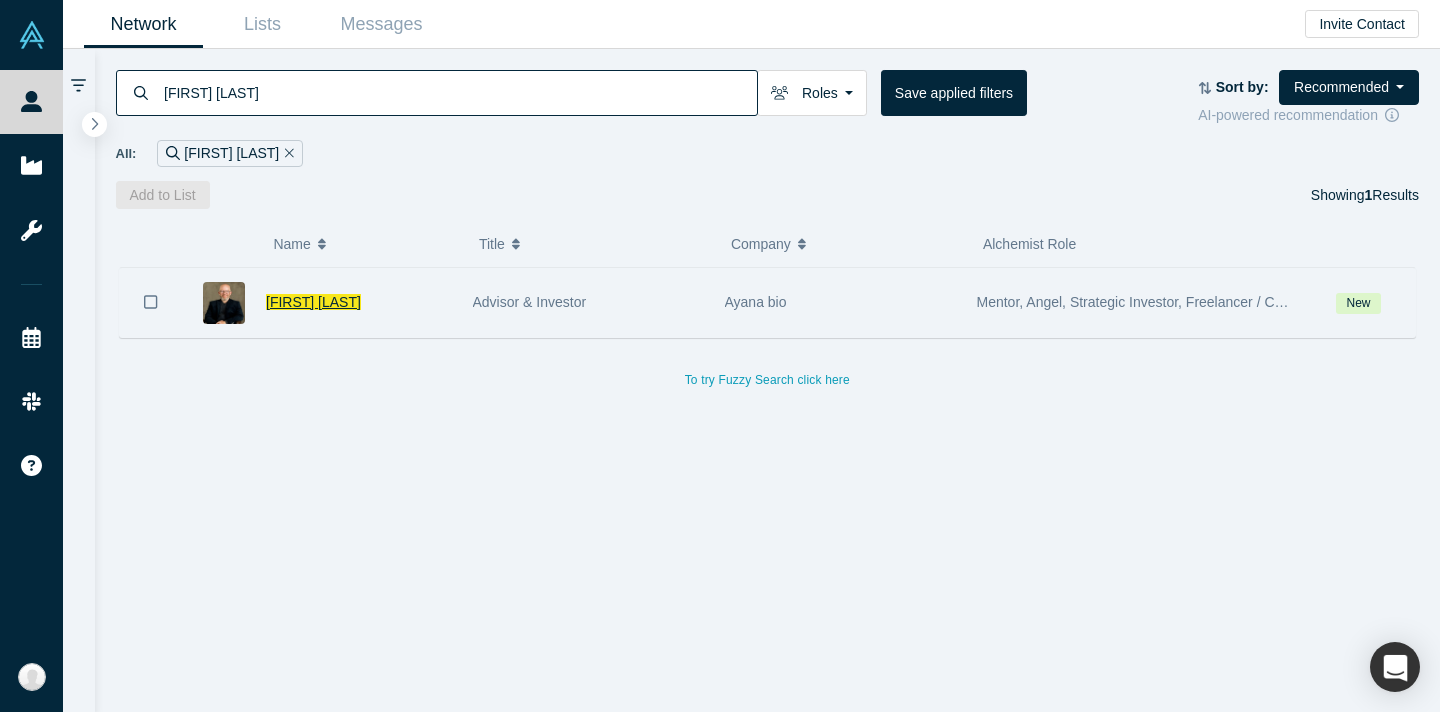 click on "[FIRST] [LAST]" at bounding box center (313, 302) 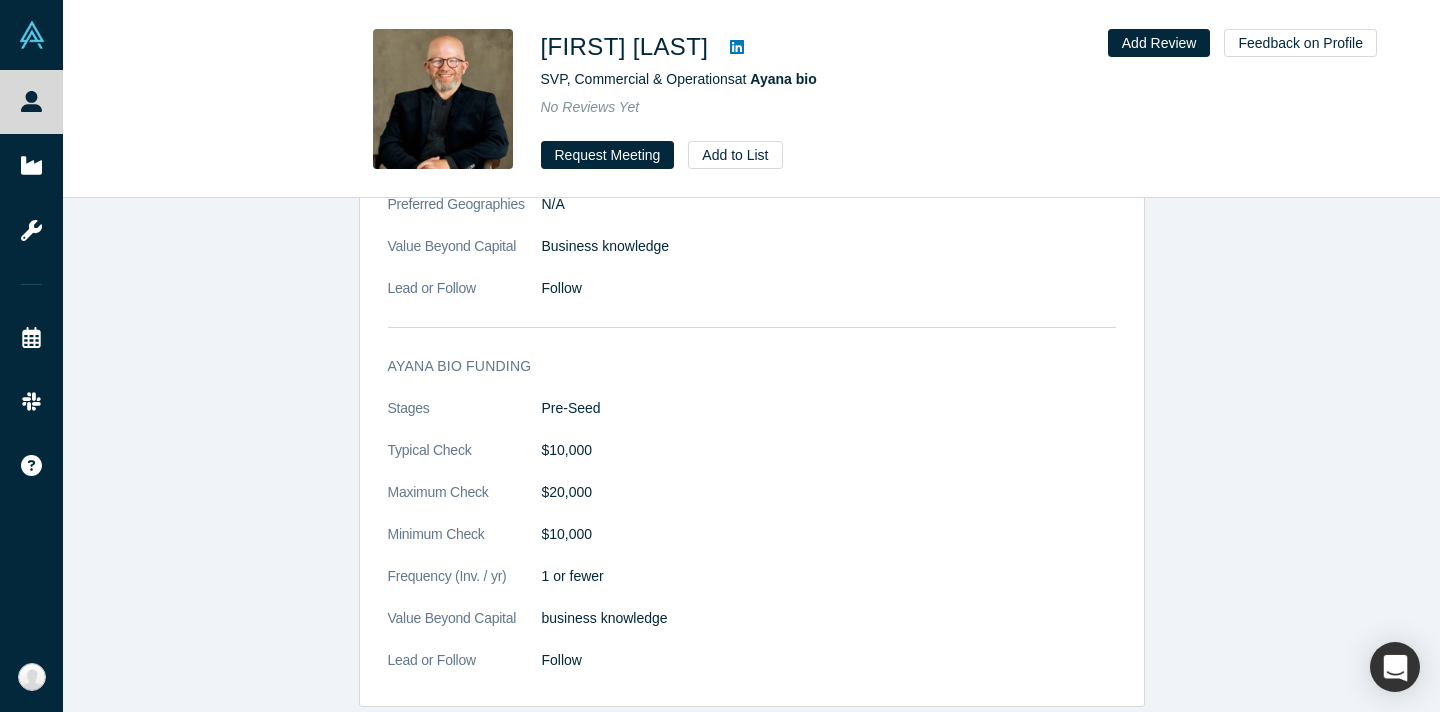 scroll, scrollTop: 1485, scrollLeft: 0, axis: vertical 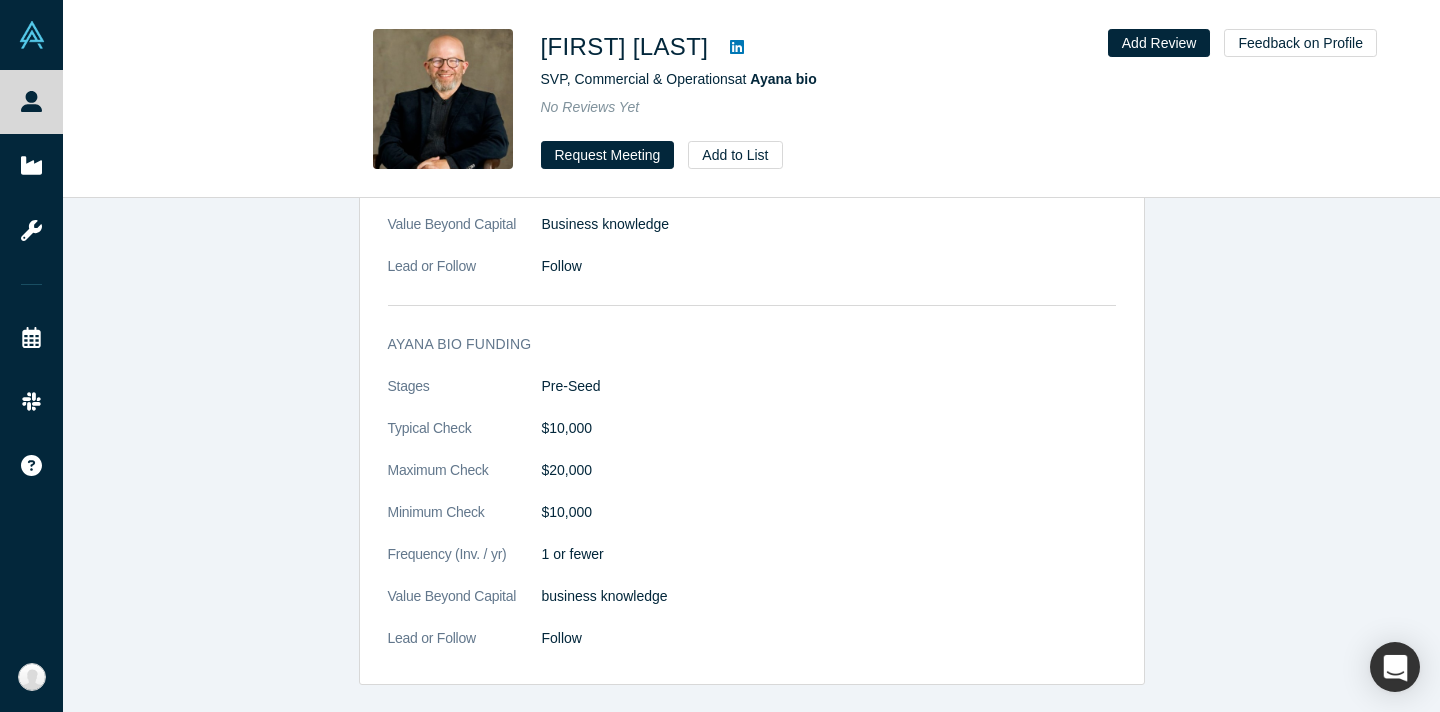 click 